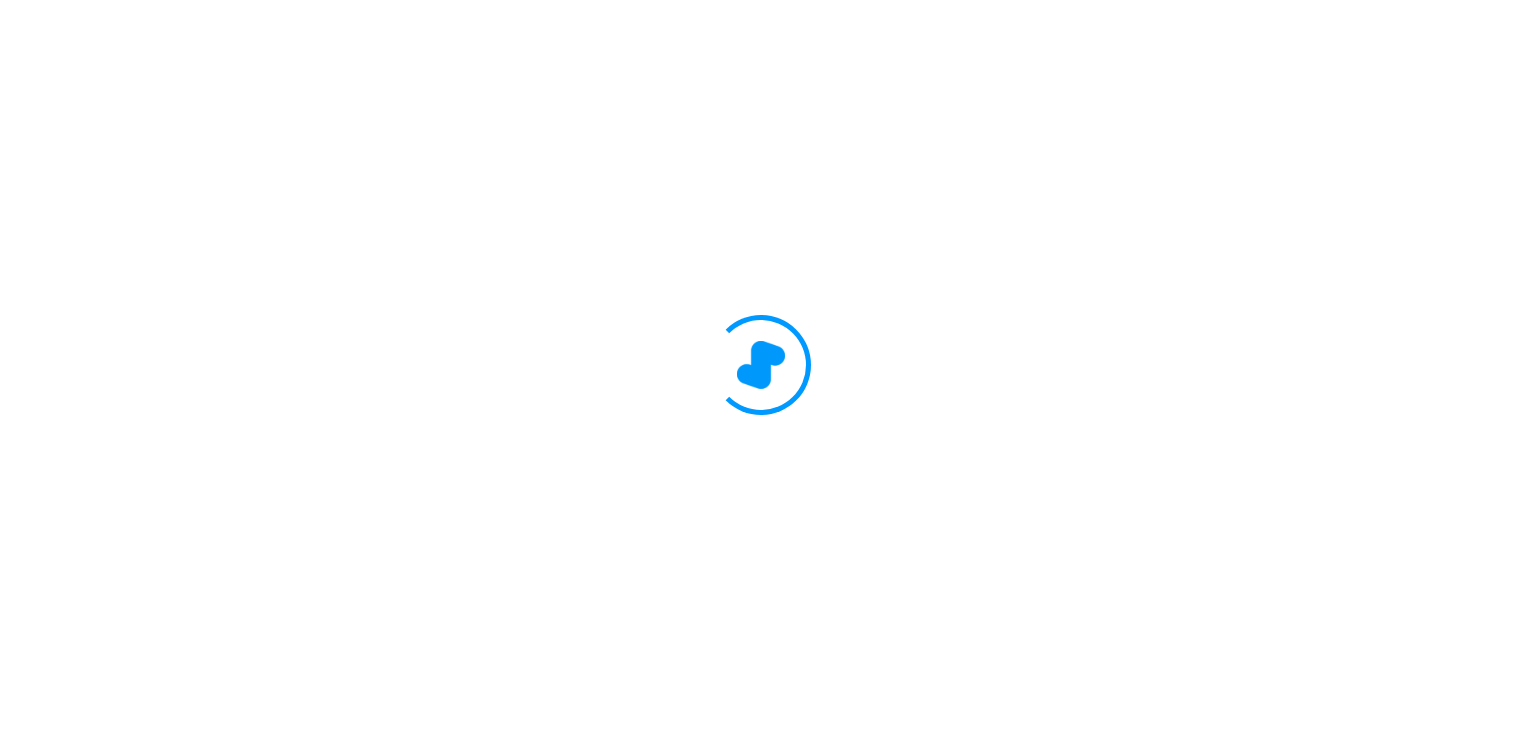 scroll, scrollTop: 0, scrollLeft: 0, axis: both 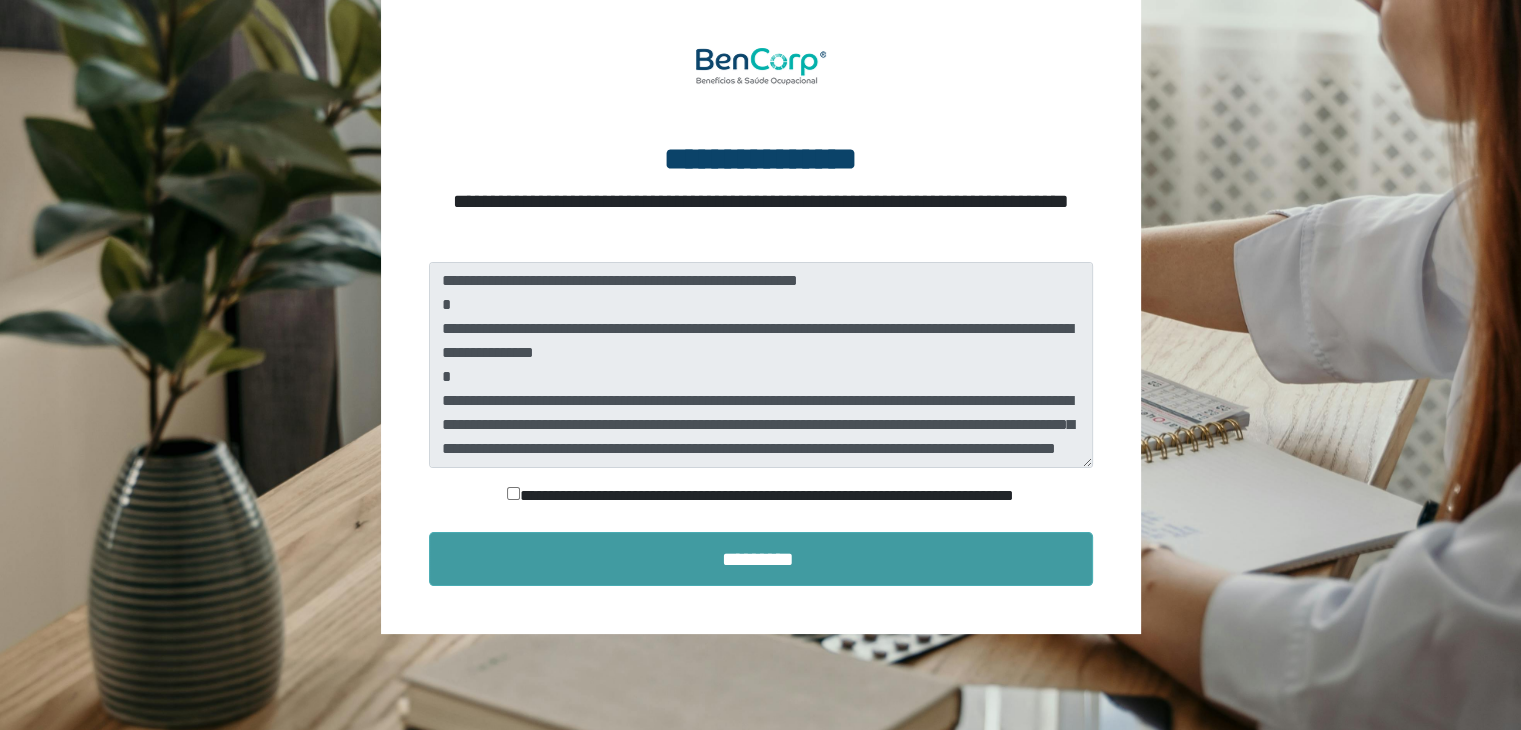 click on "*********" at bounding box center [761, 559] 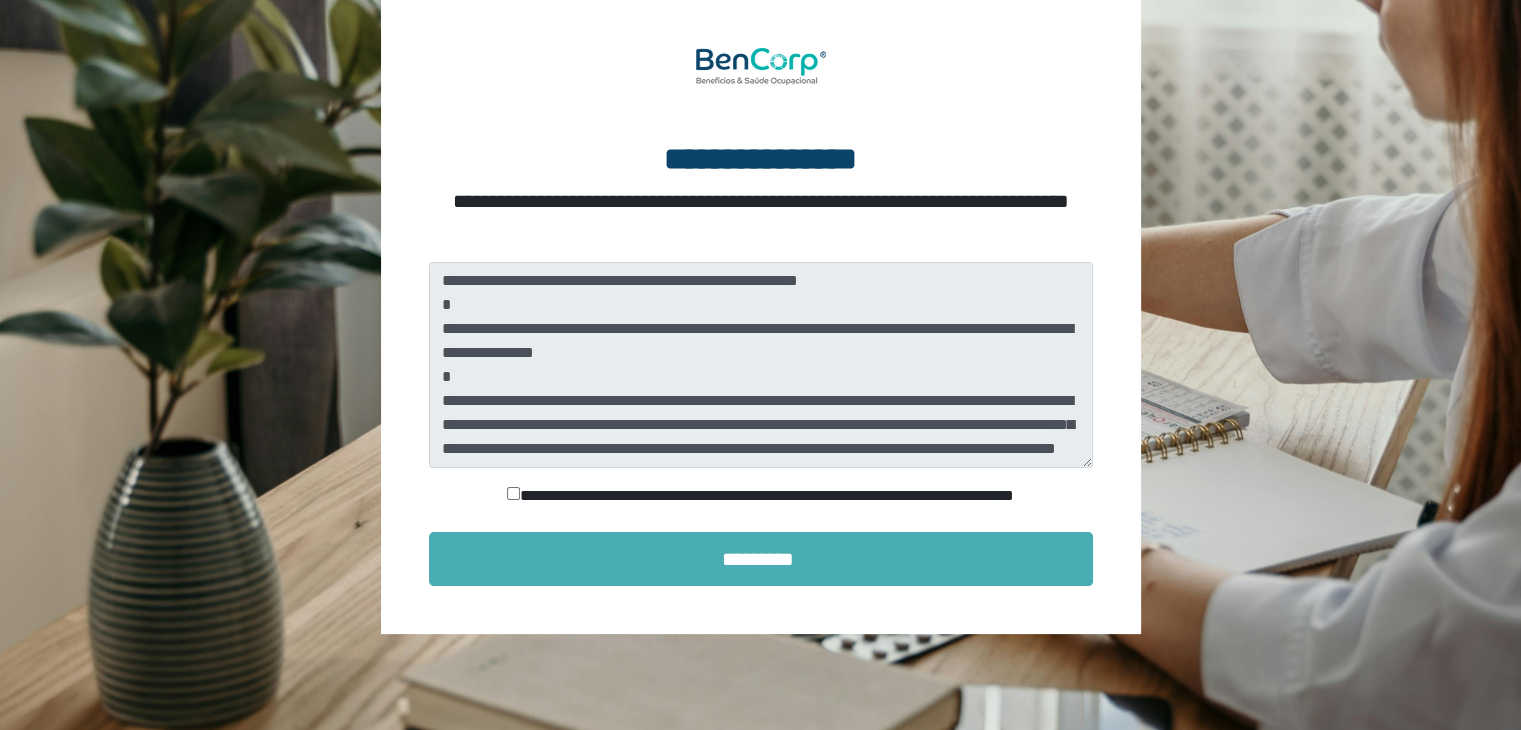 scroll, scrollTop: 12, scrollLeft: 0, axis: vertical 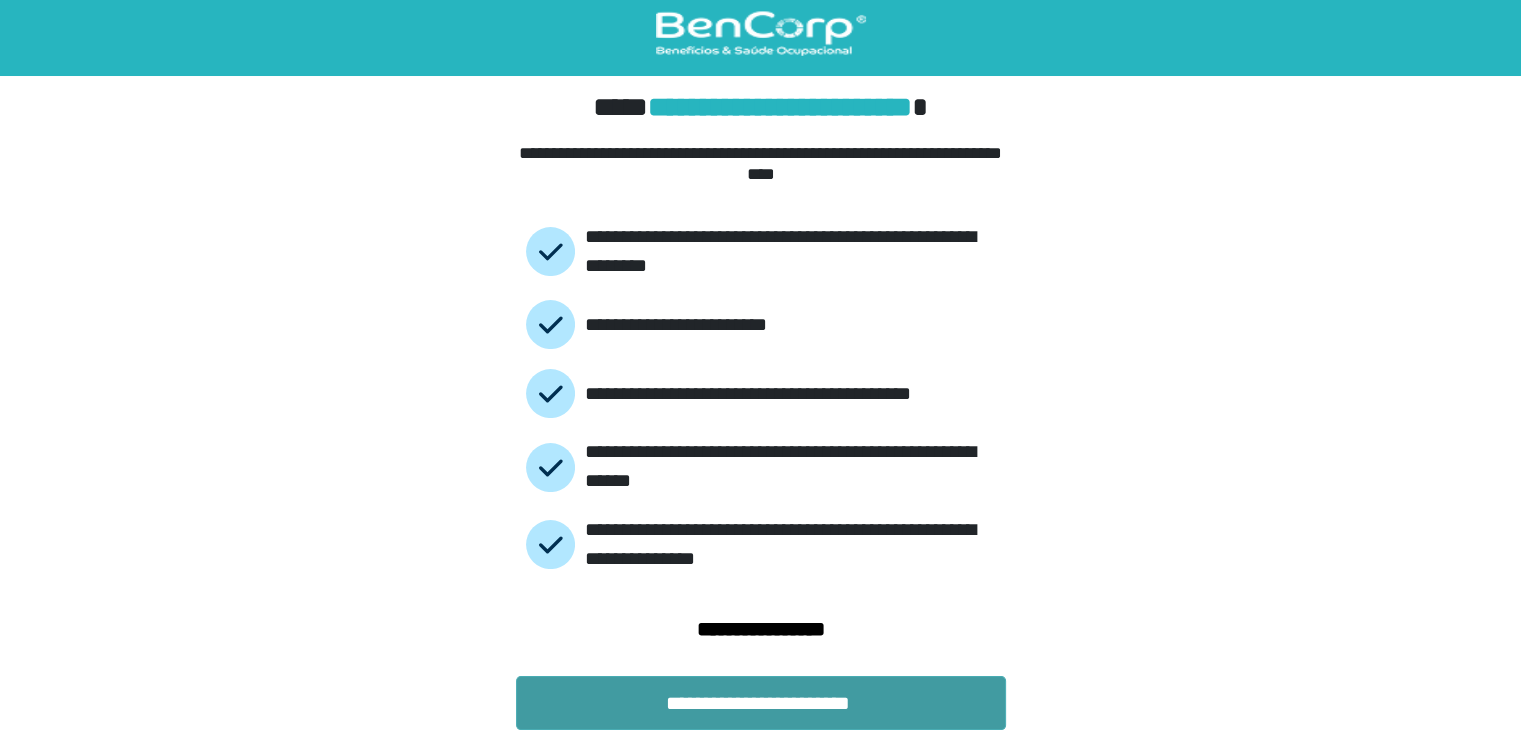 click on "**********" at bounding box center [761, 703] 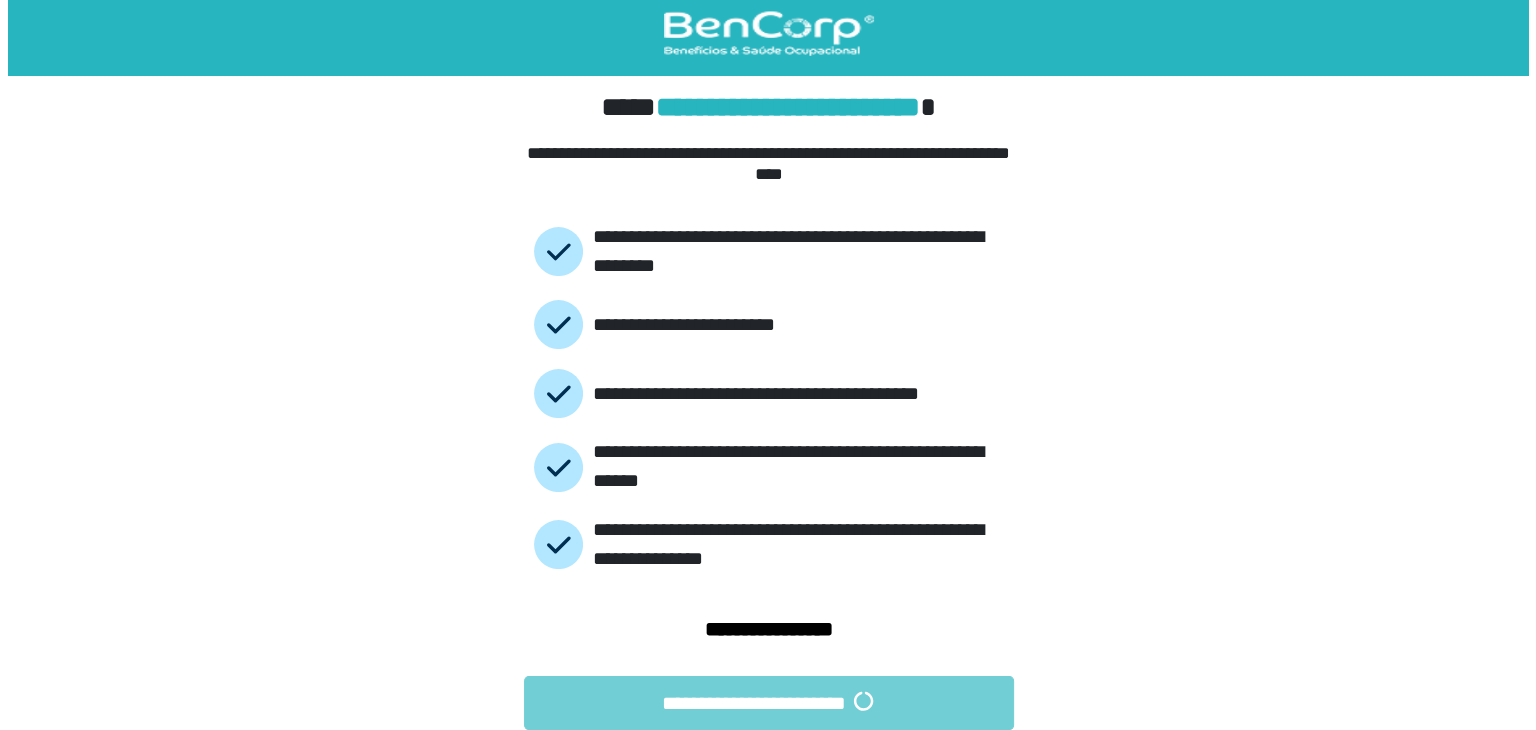 scroll, scrollTop: 0, scrollLeft: 0, axis: both 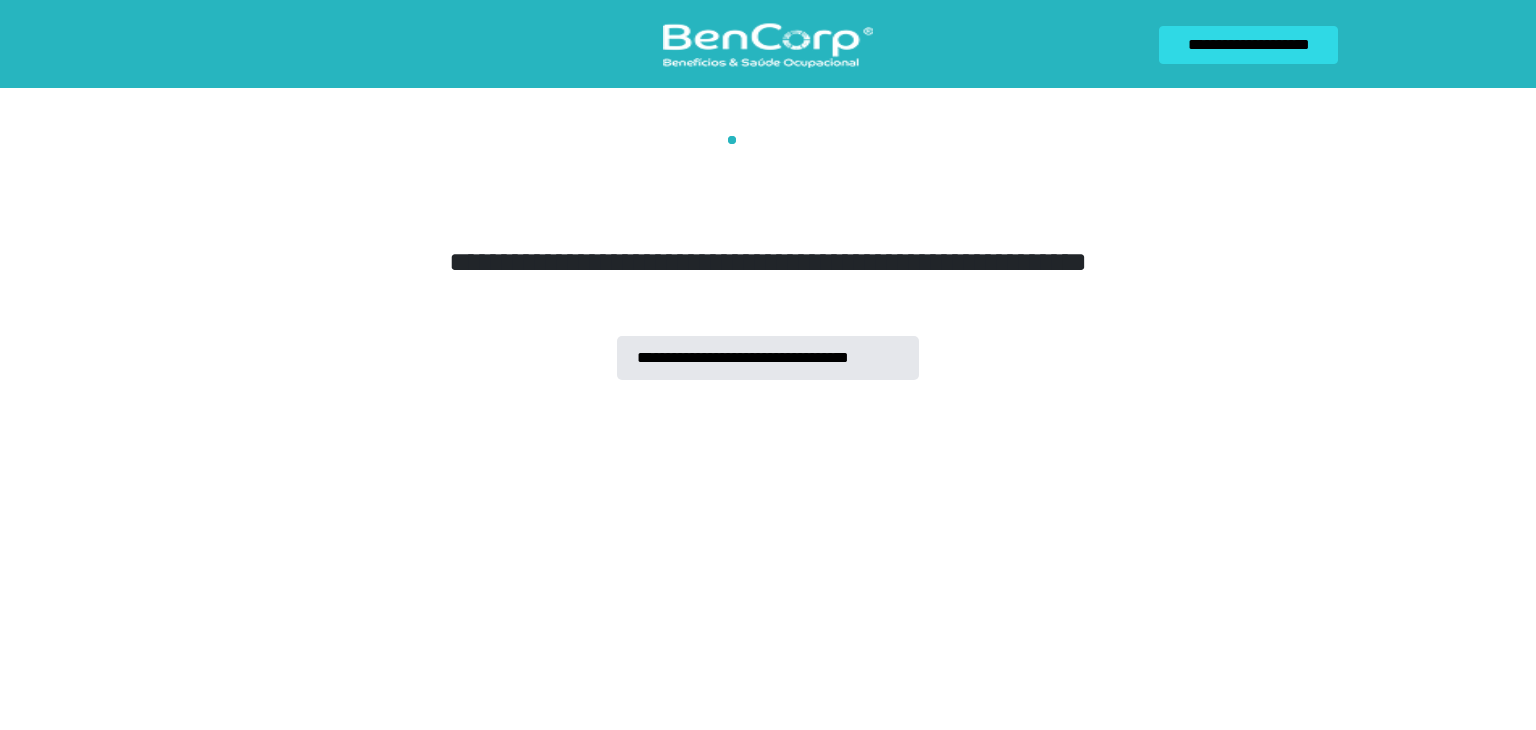 click on "**********" at bounding box center (1248, 45) 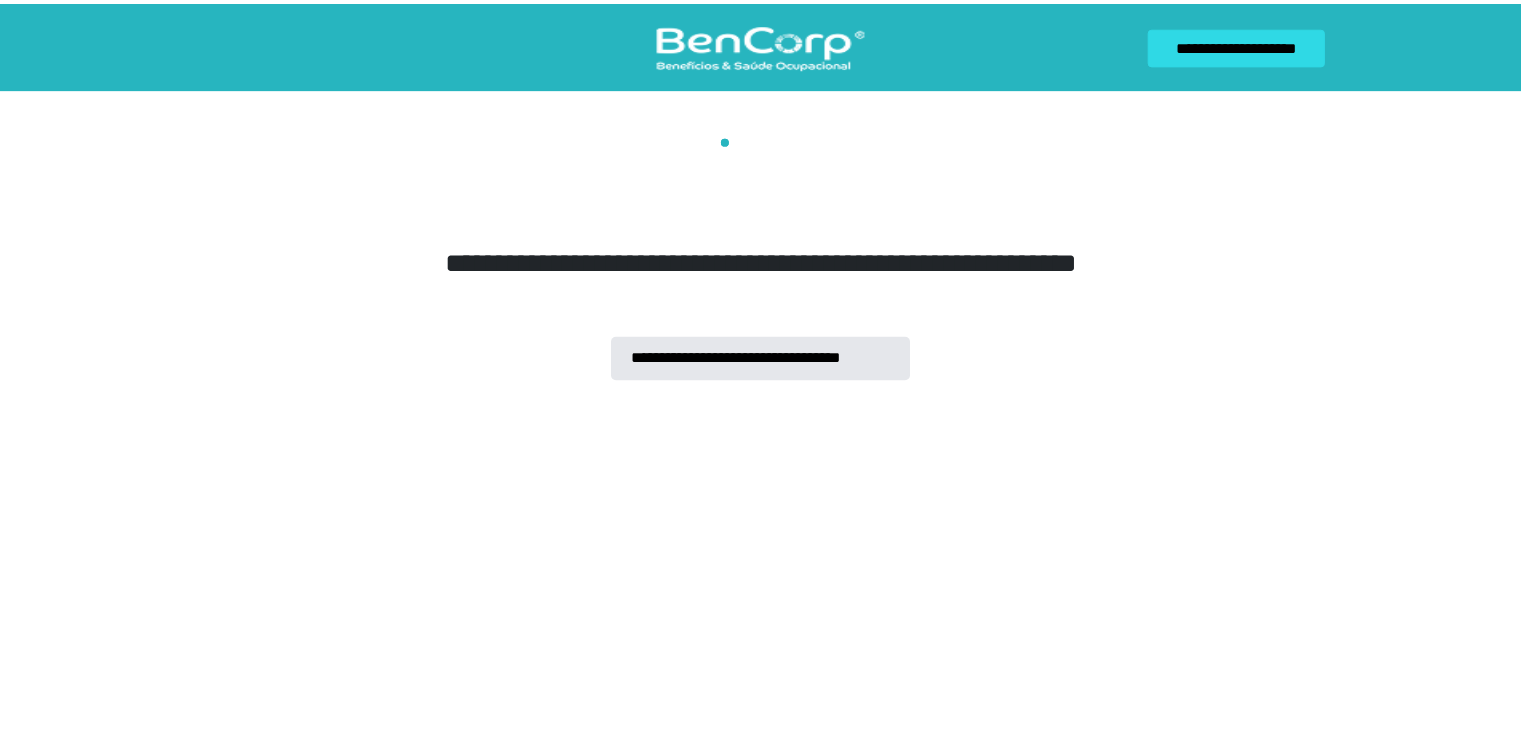 scroll, scrollTop: 12, scrollLeft: 0, axis: vertical 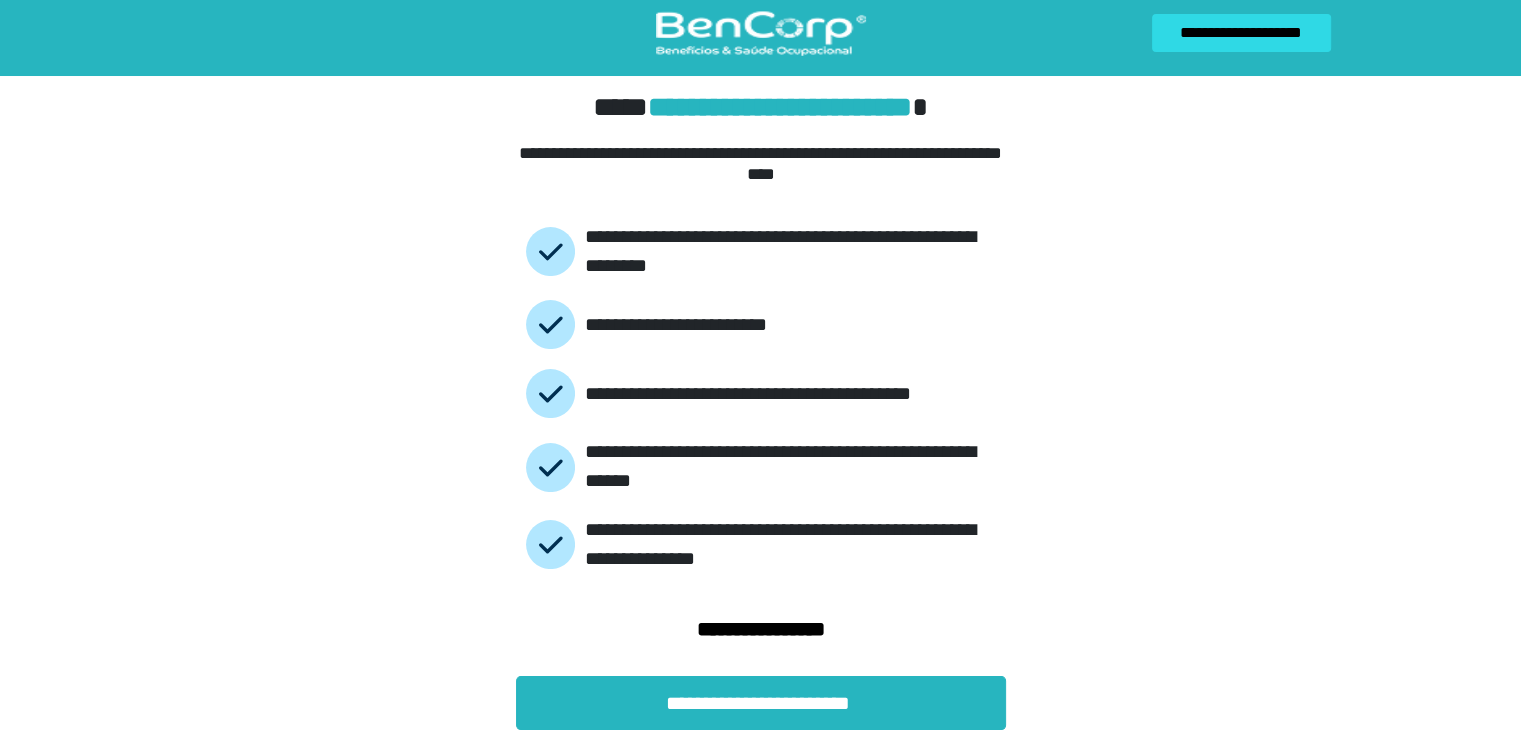 click on "**********" at bounding box center [1241, 33] 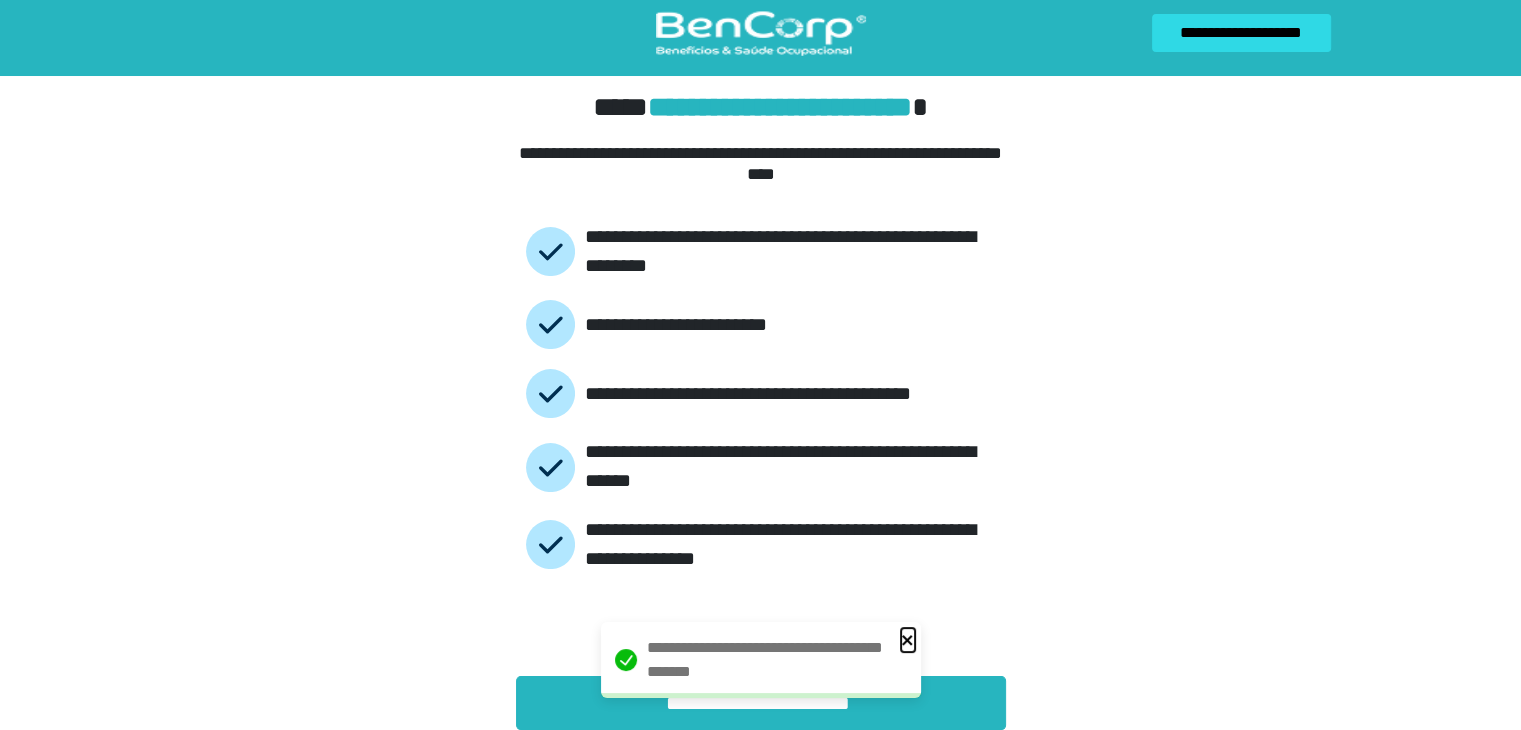 click 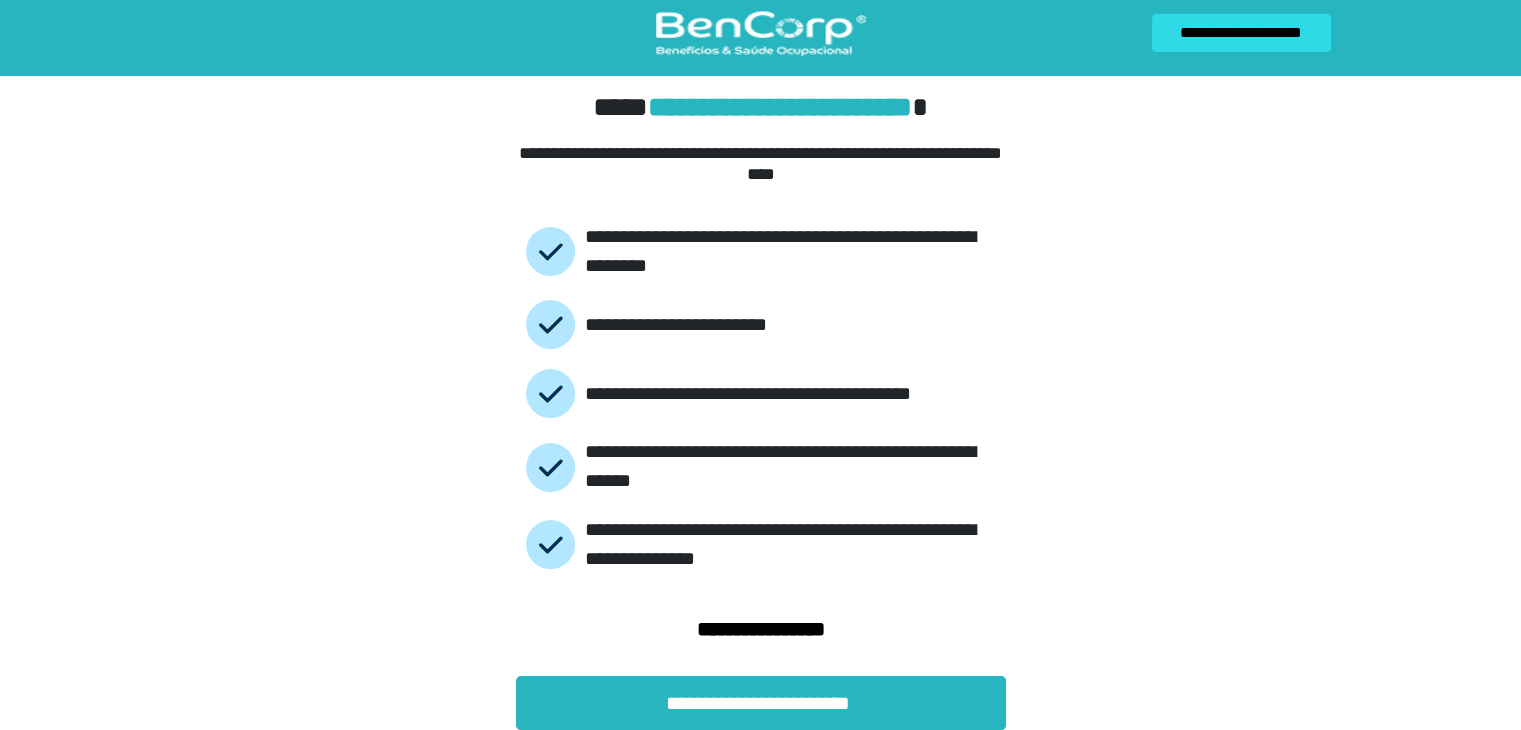 scroll, scrollTop: 150, scrollLeft: 0, axis: vertical 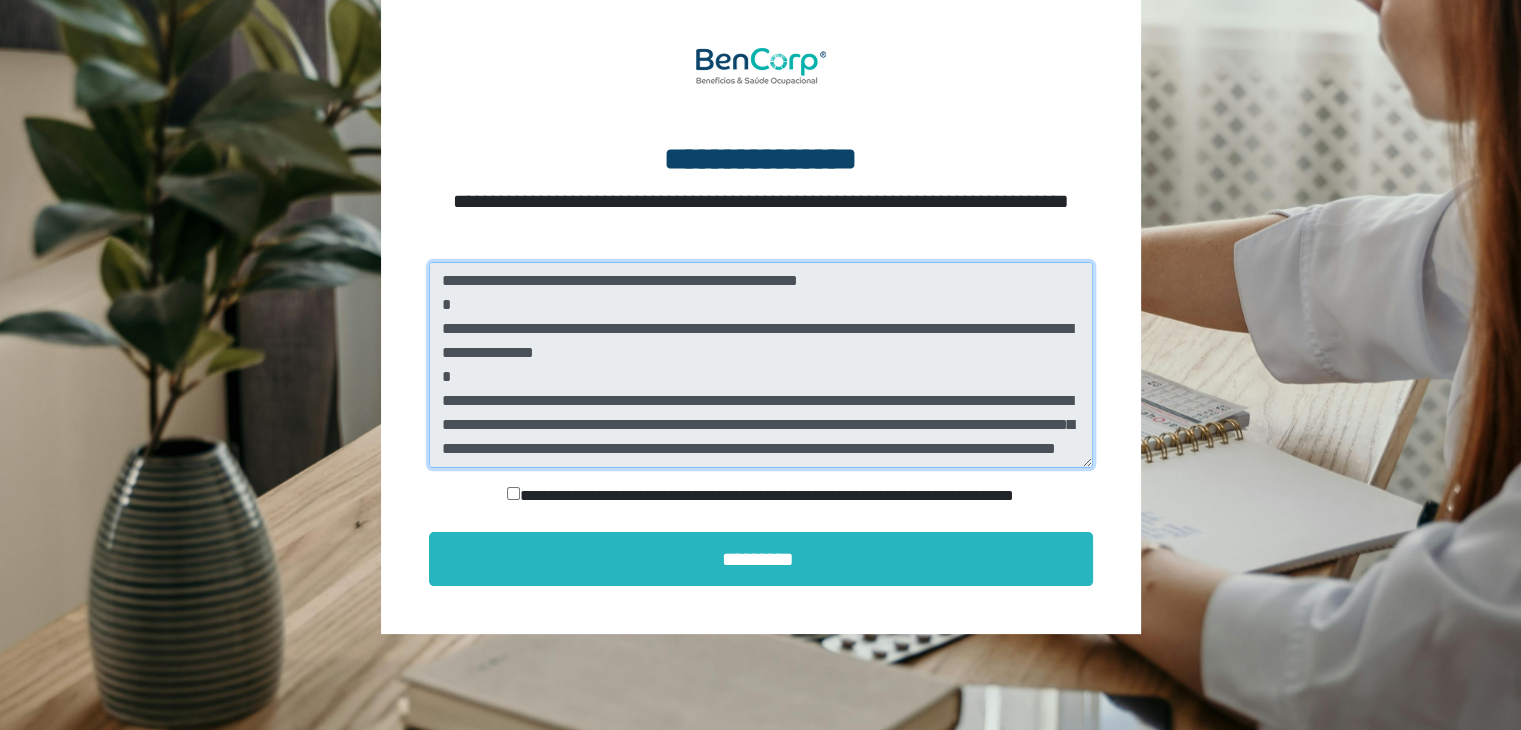 drag, startPoint x: 616, startPoint y: 462, endPoint x: 480, endPoint y: 461, distance: 136.00368 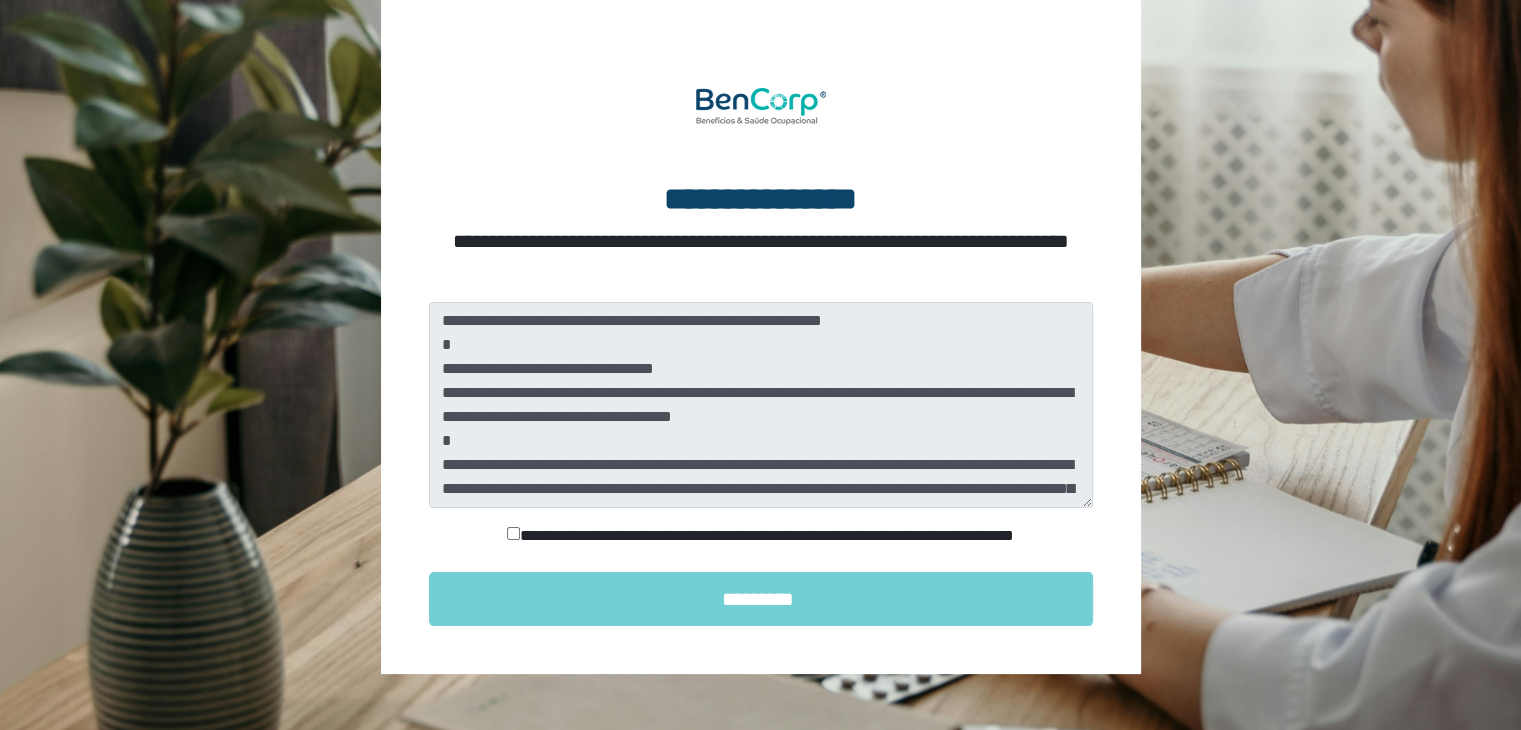 scroll, scrollTop: 150, scrollLeft: 0, axis: vertical 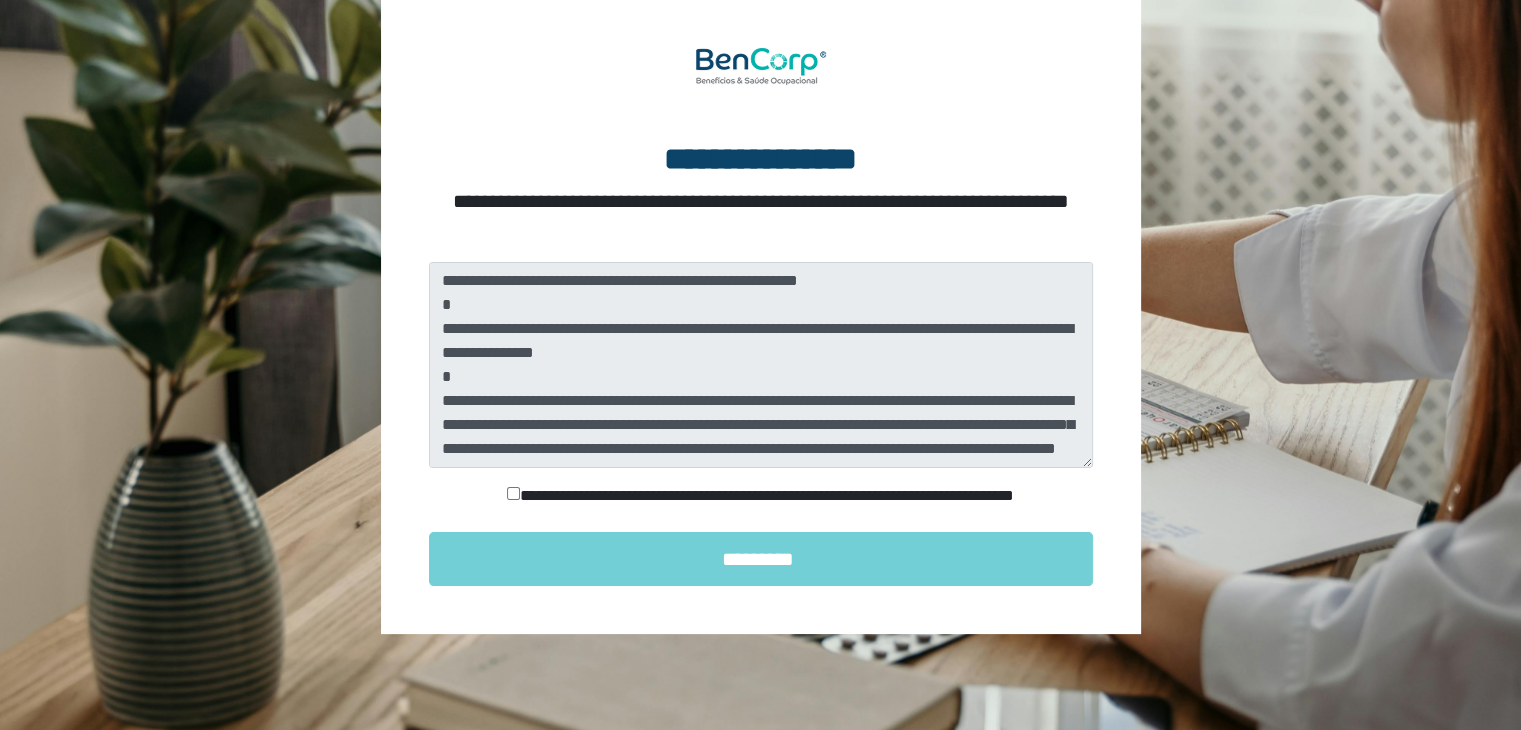 click on "**********" at bounding box center [761, 496] 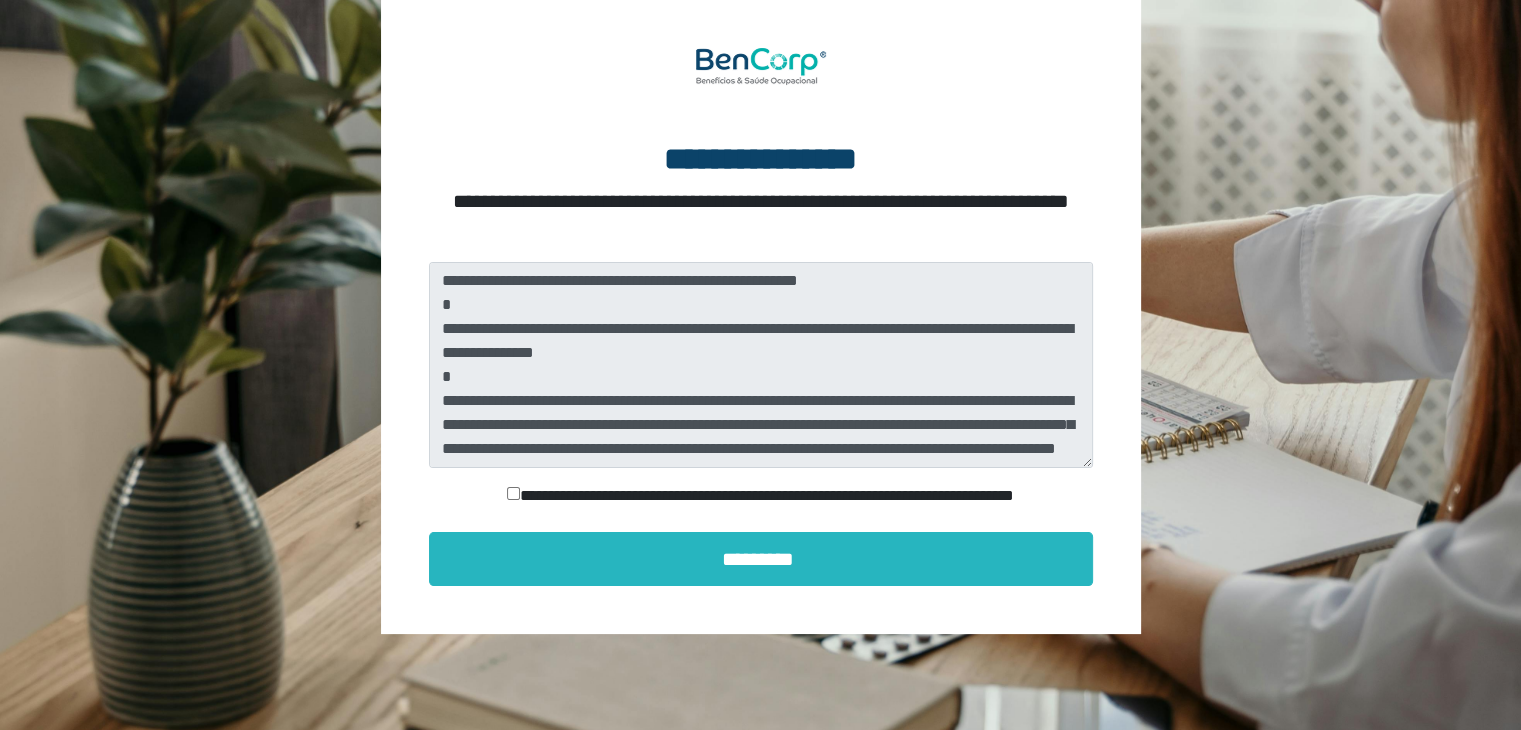 scroll, scrollTop: 864, scrollLeft: 0, axis: vertical 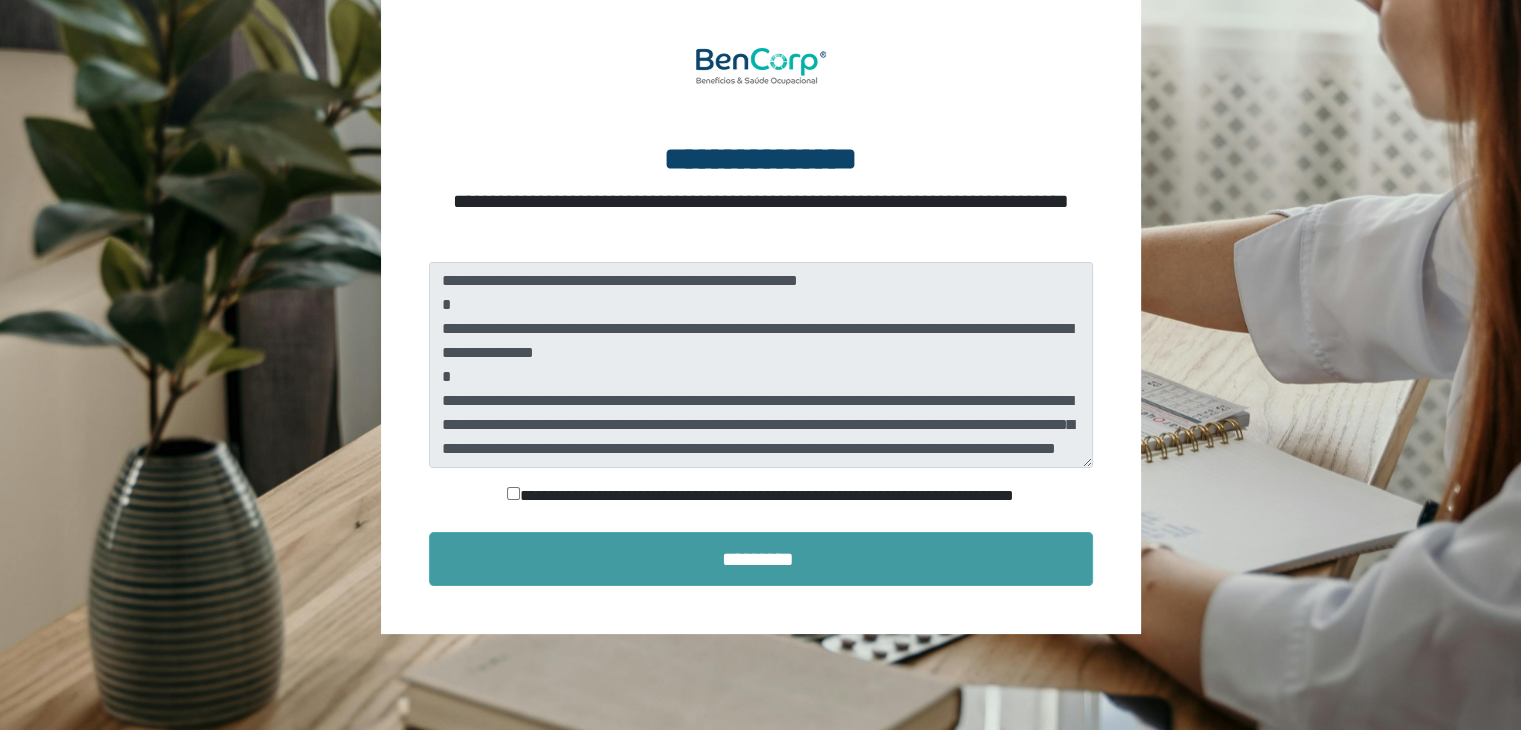 click on "*********" at bounding box center (761, 559) 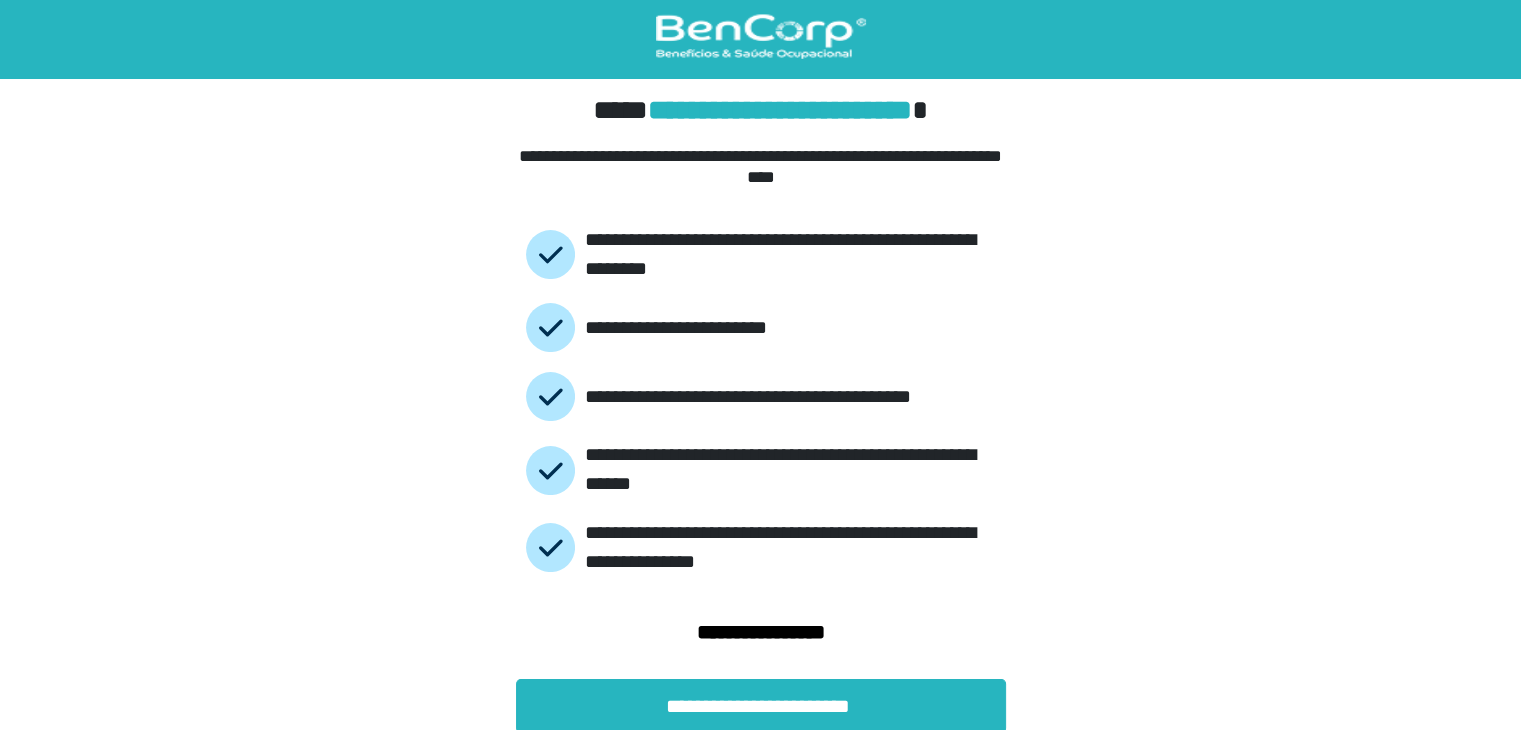 scroll, scrollTop: 12, scrollLeft: 0, axis: vertical 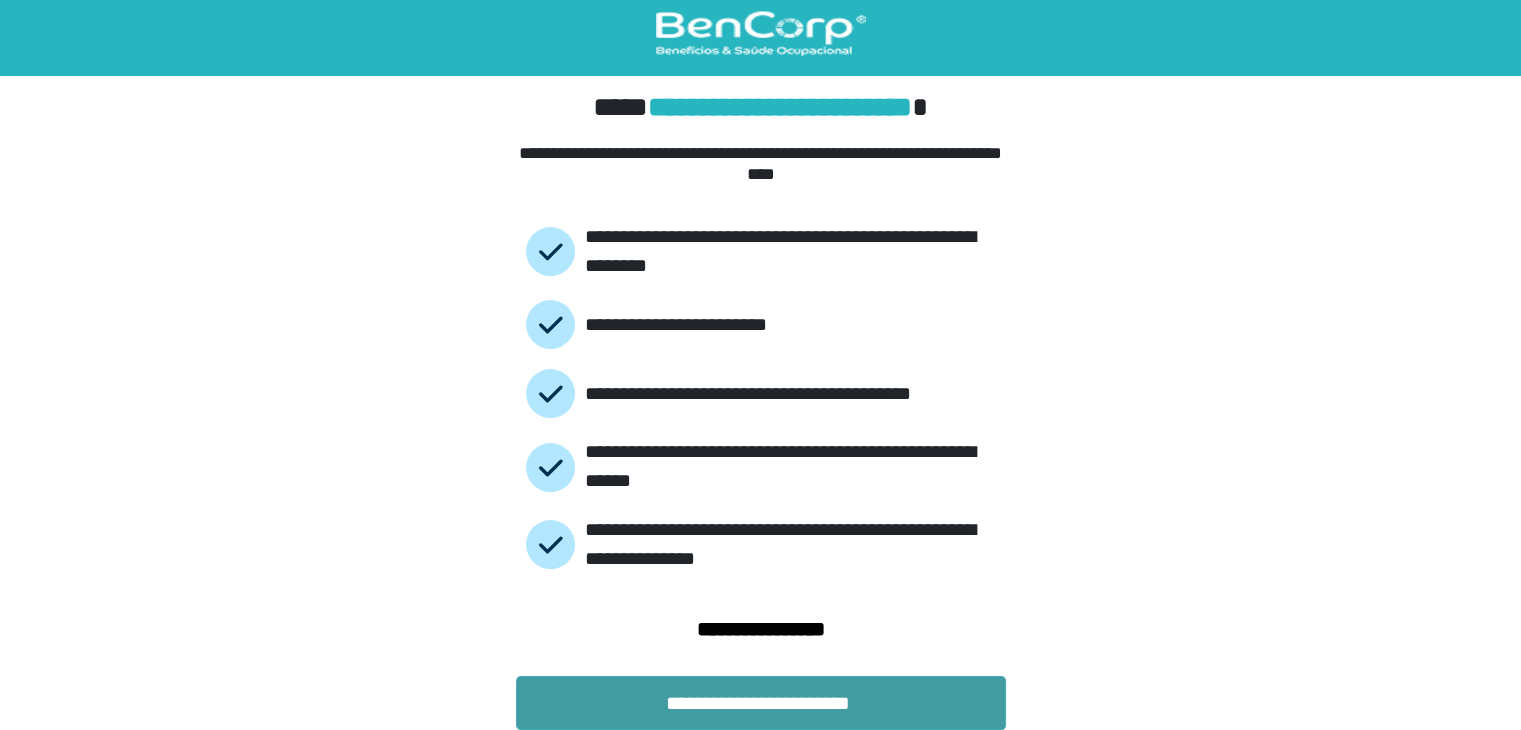 click on "**********" at bounding box center (761, 703) 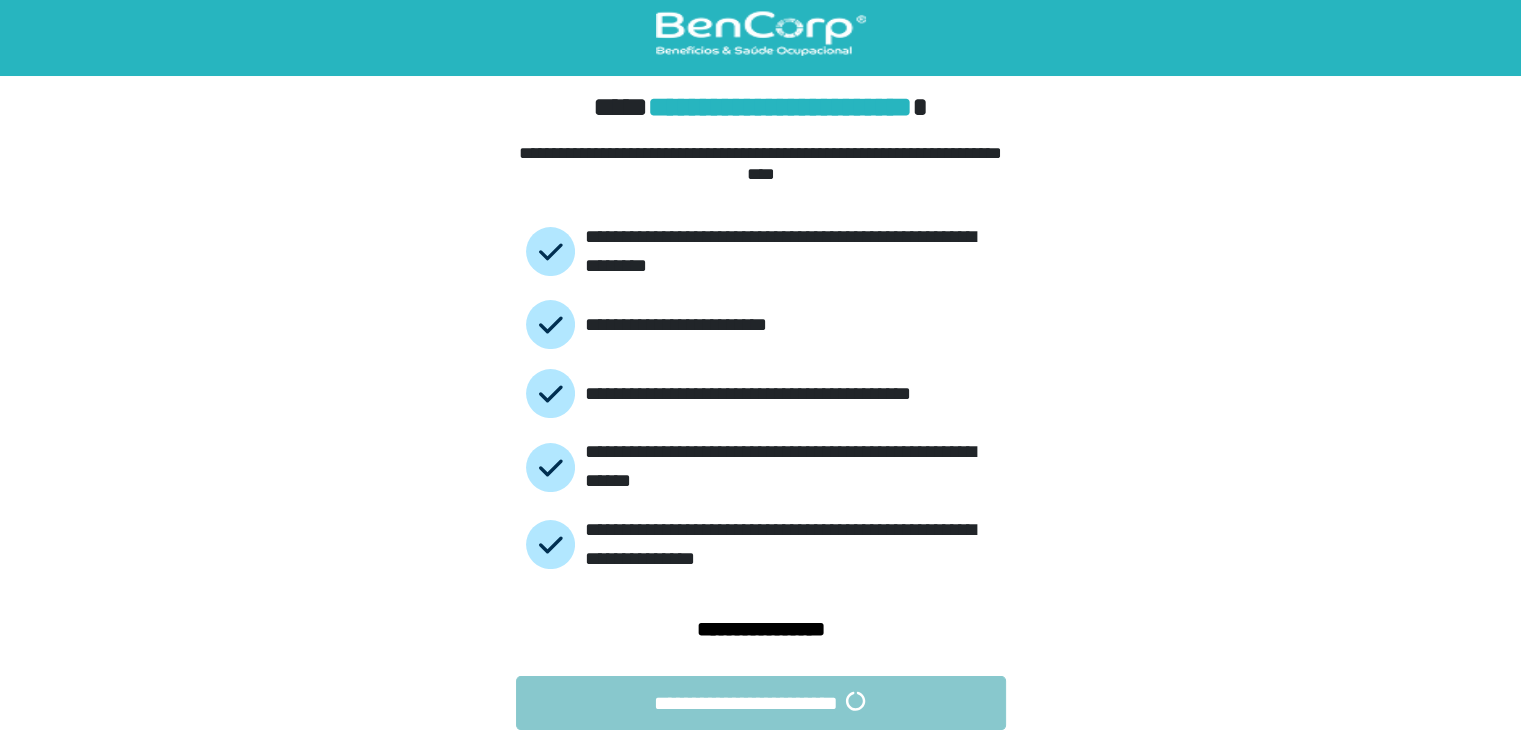 scroll, scrollTop: 0, scrollLeft: 0, axis: both 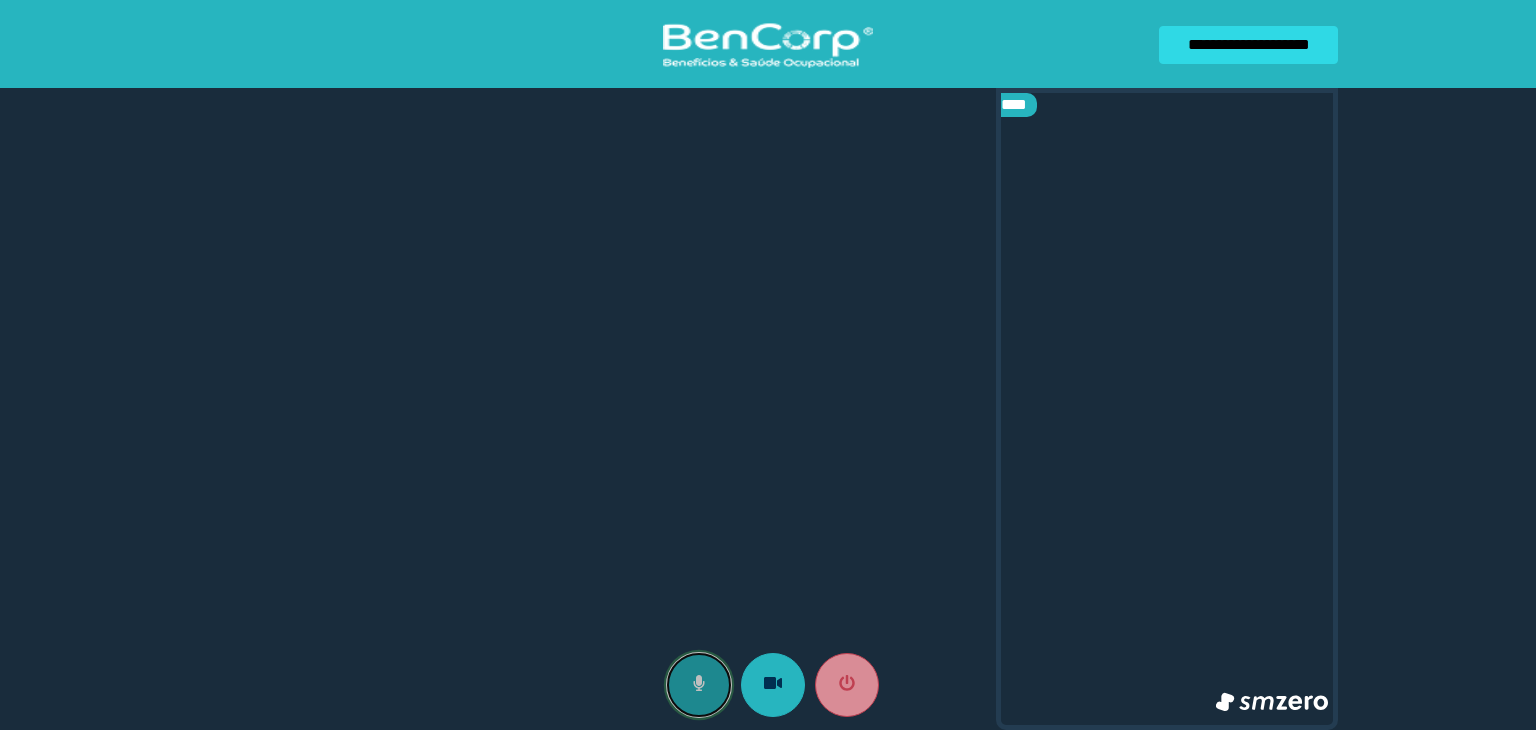 click 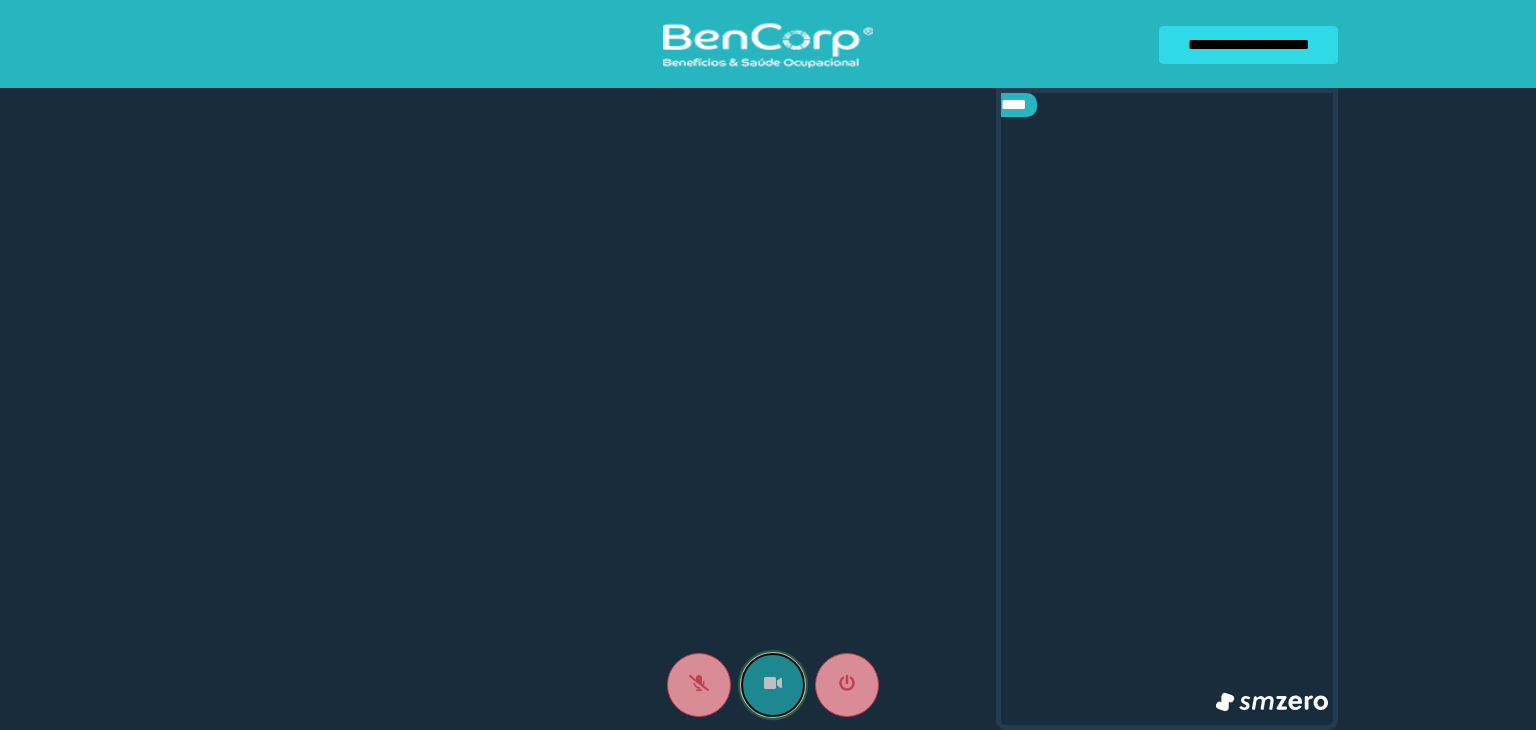 click at bounding box center (773, 685) 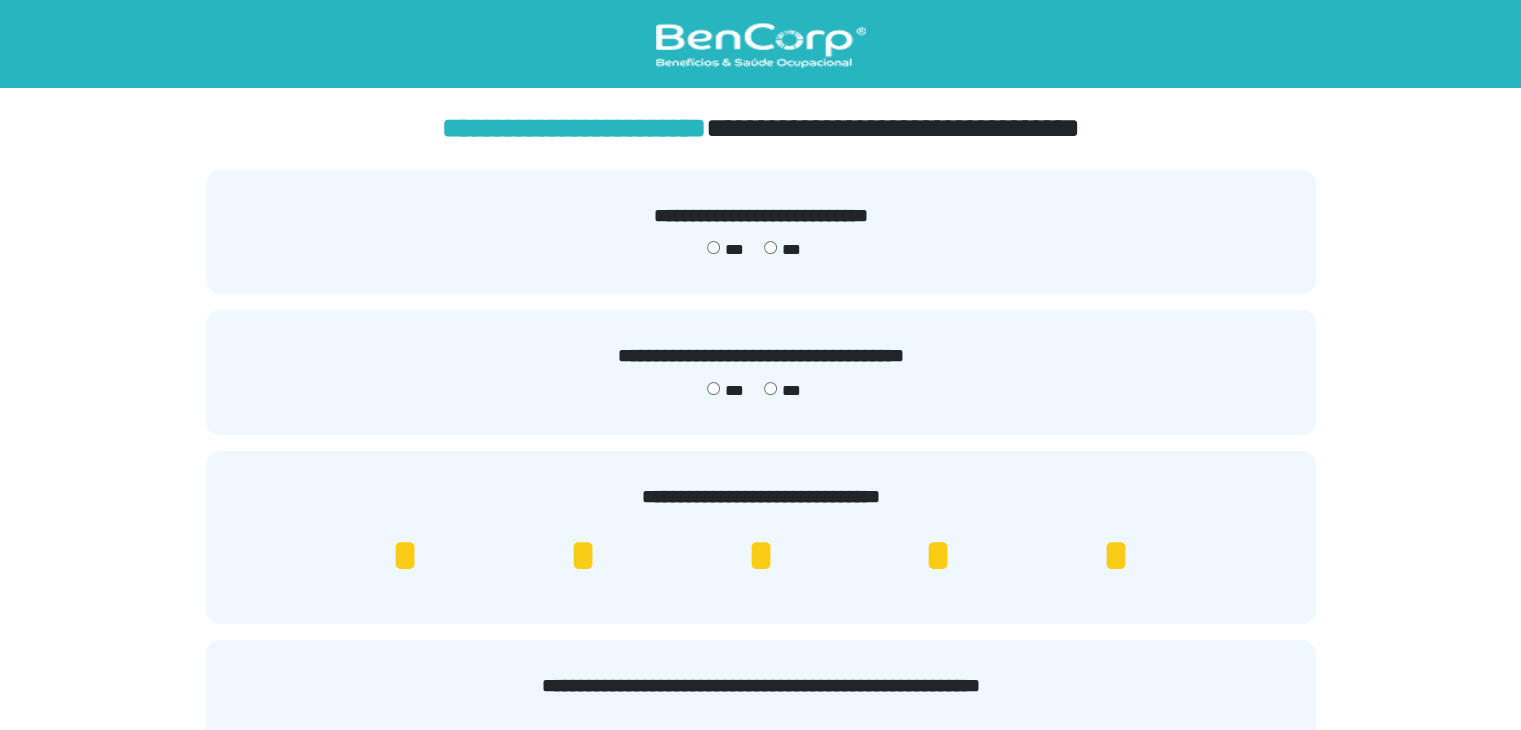 click on "**********" at bounding box center [761, 686] 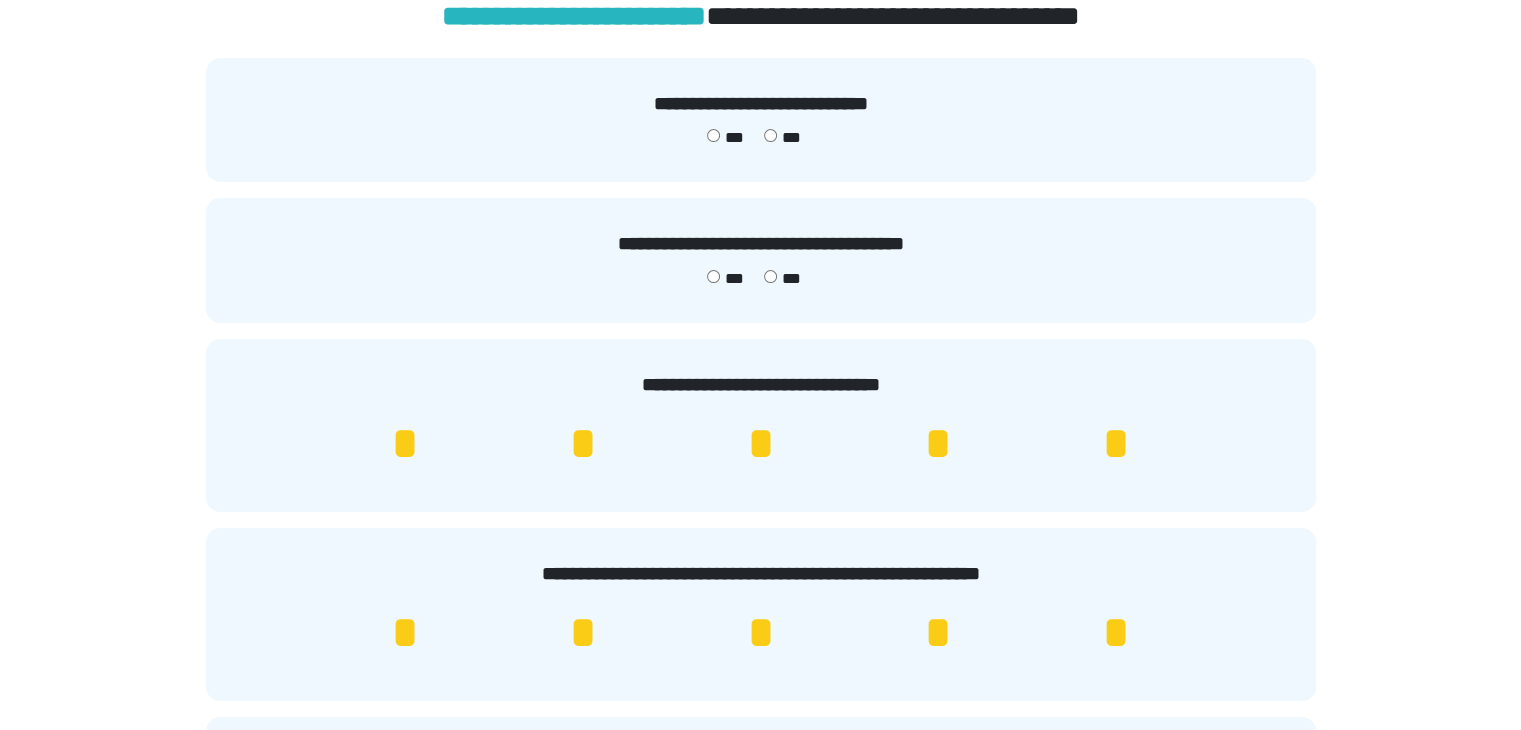 scroll, scrollTop: 166, scrollLeft: 0, axis: vertical 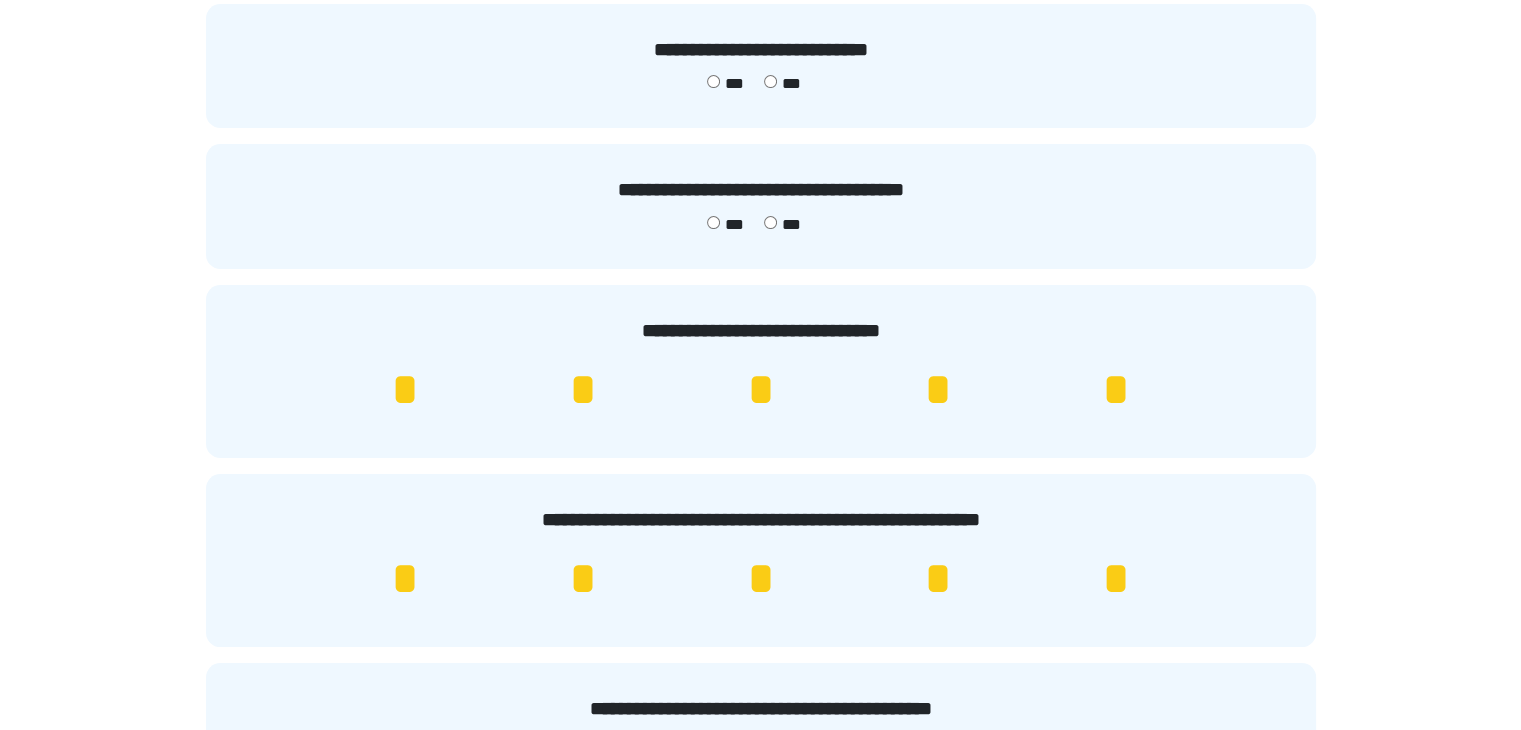 click on "*" at bounding box center (1116, 390) 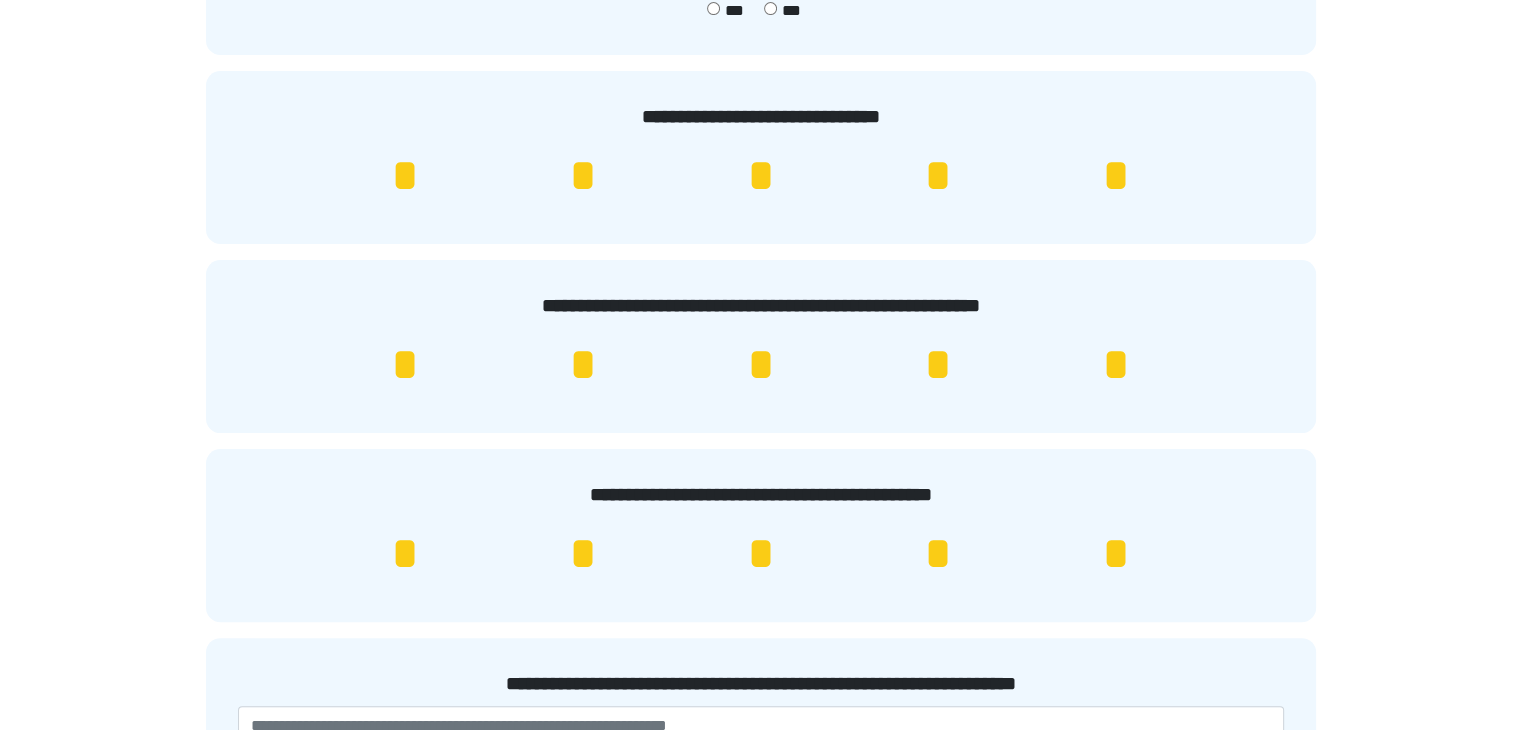 scroll, scrollTop: 504, scrollLeft: 0, axis: vertical 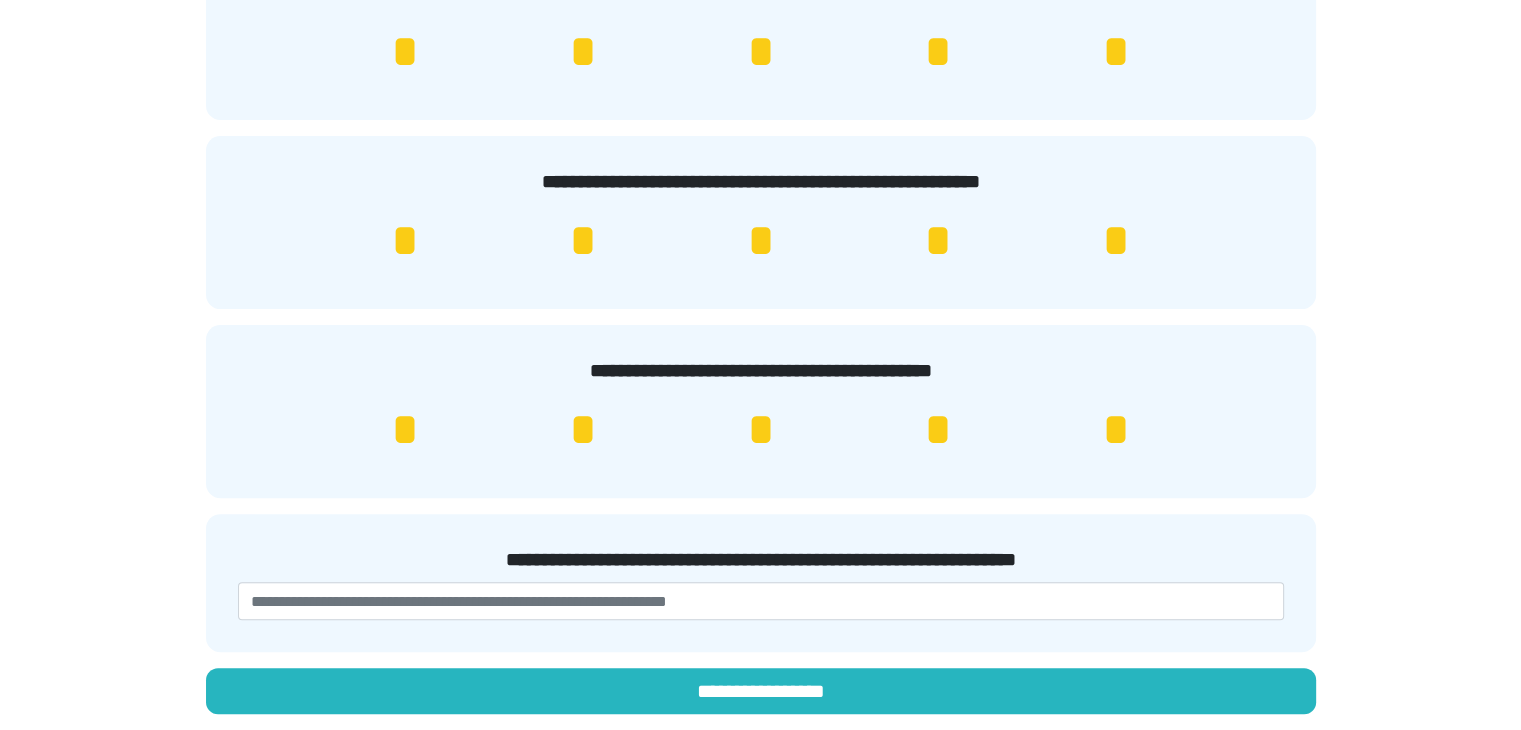 click on "*" at bounding box center [1116, 430] 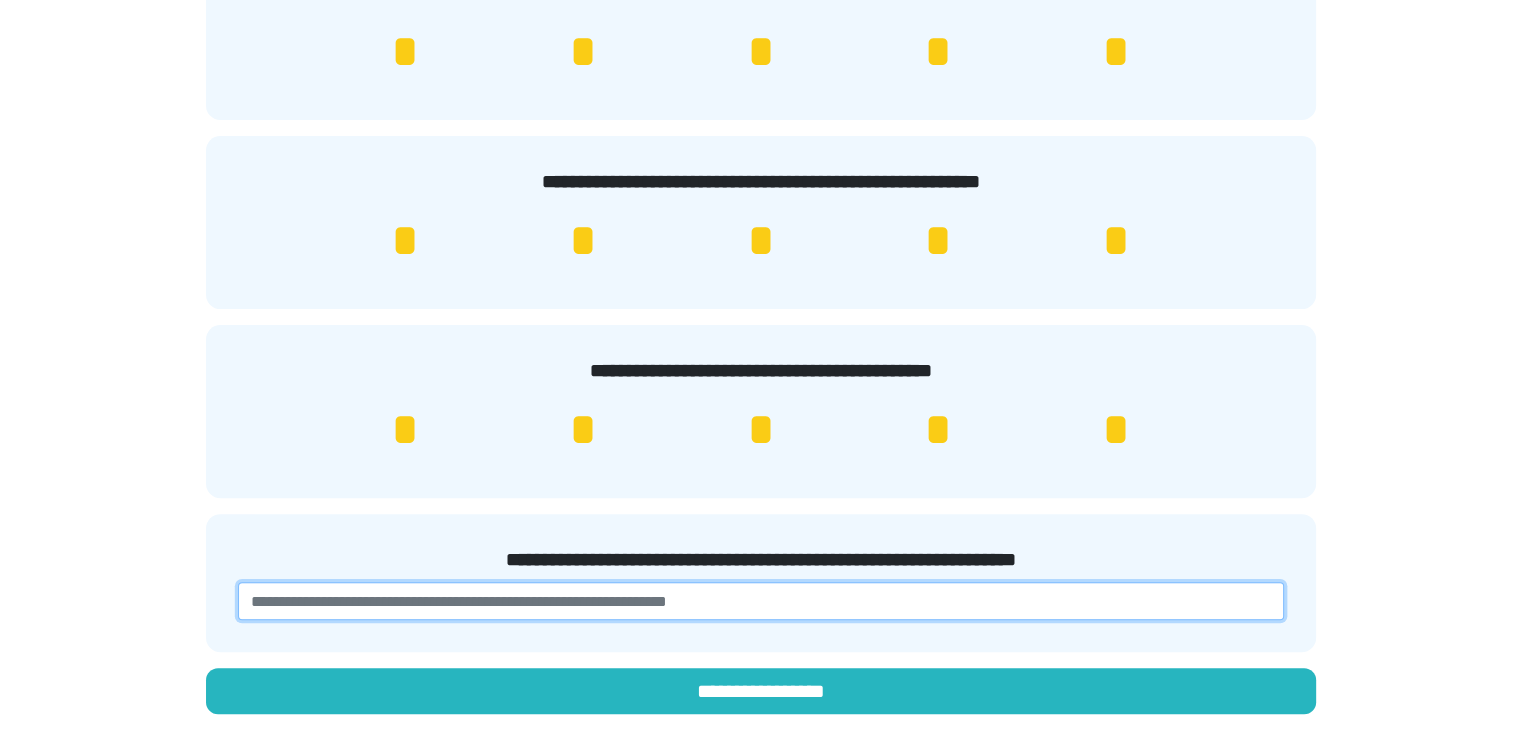 click at bounding box center (761, 601) 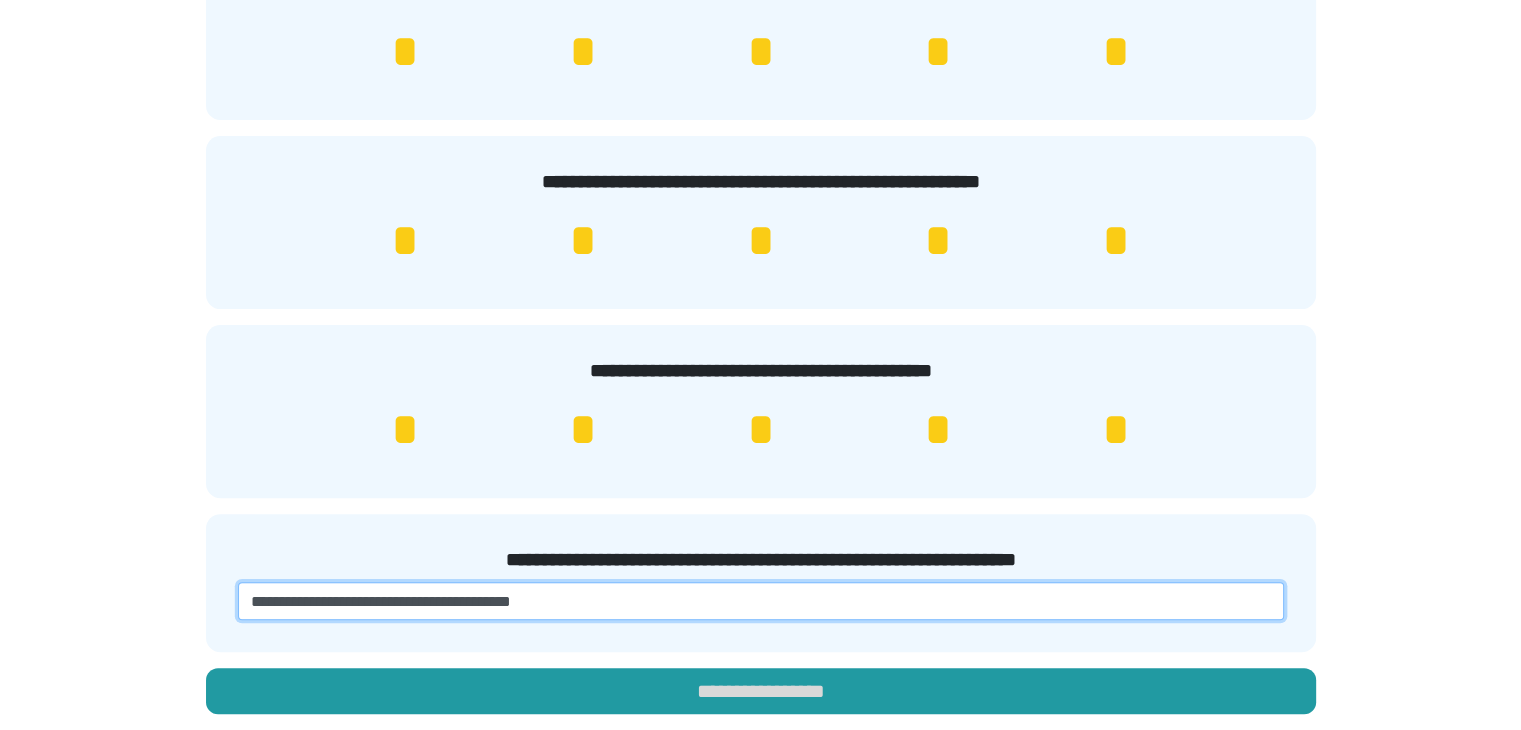 type on "**********" 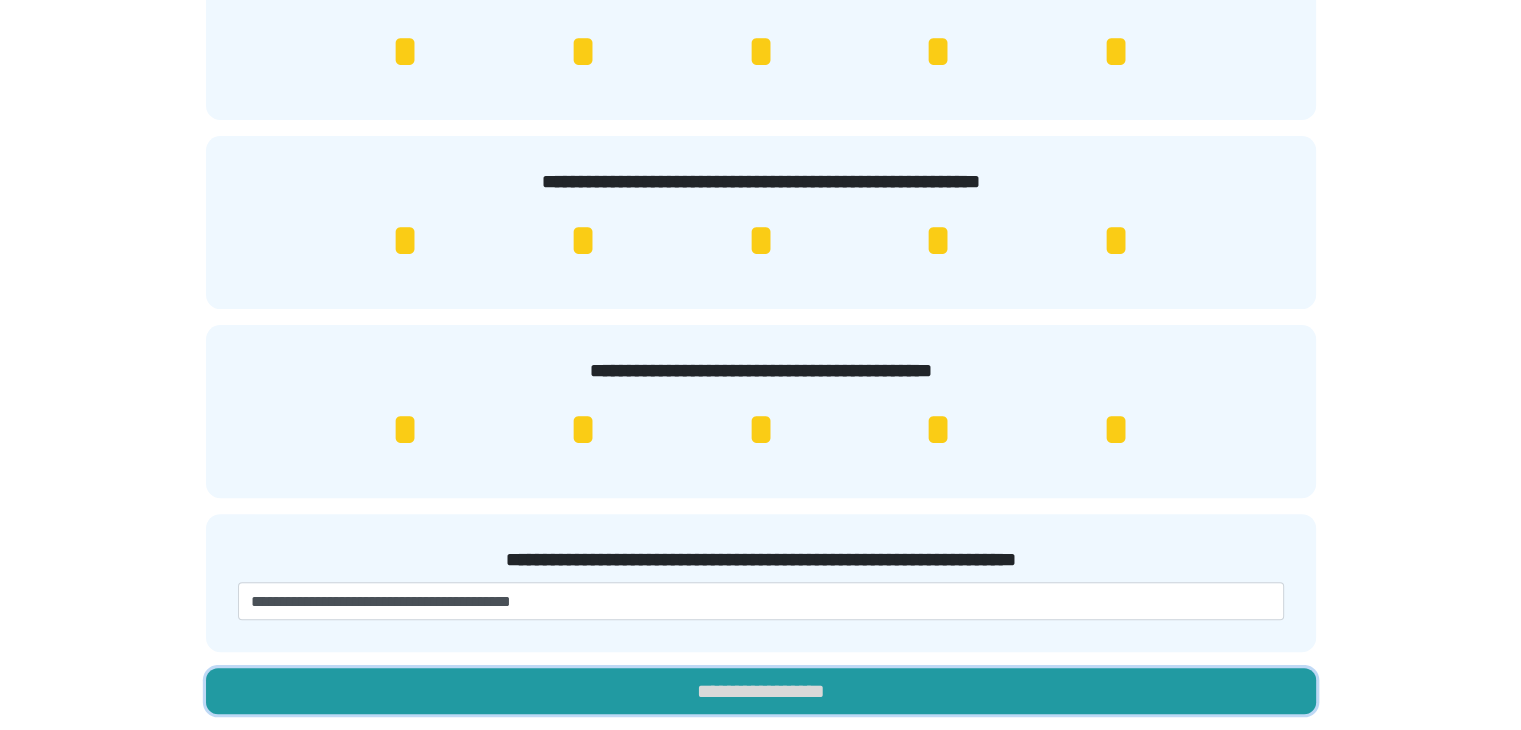 click on "**********" at bounding box center (761, 691) 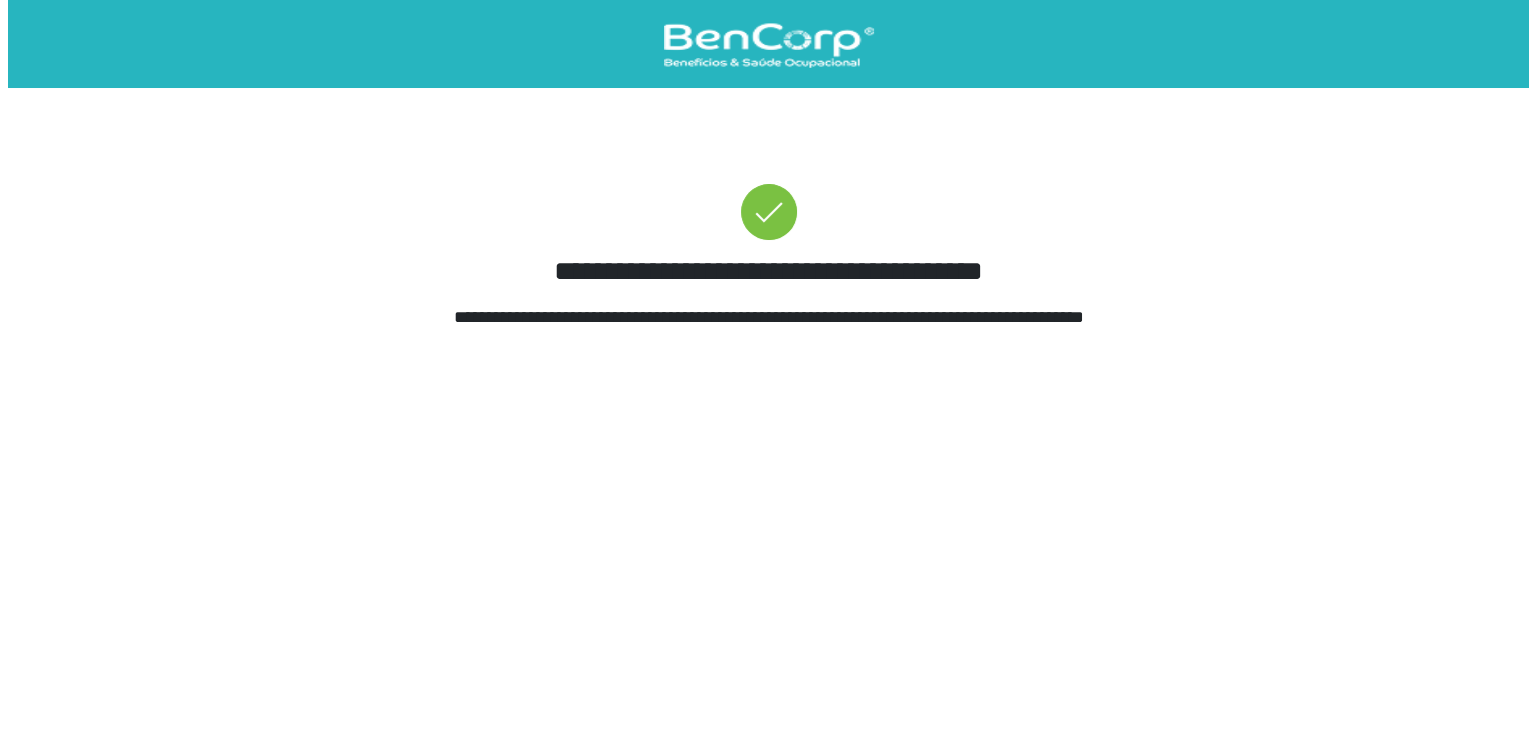 scroll, scrollTop: 0, scrollLeft: 0, axis: both 